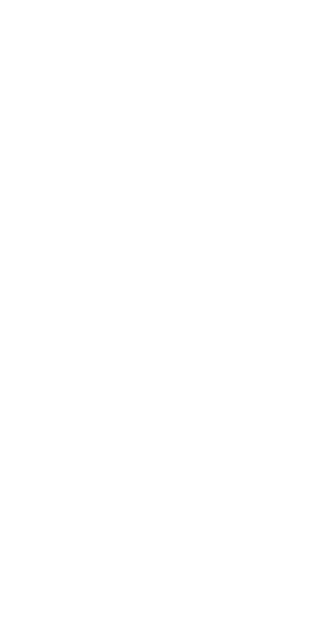 scroll, scrollTop: 0, scrollLeft: 0, axis: both 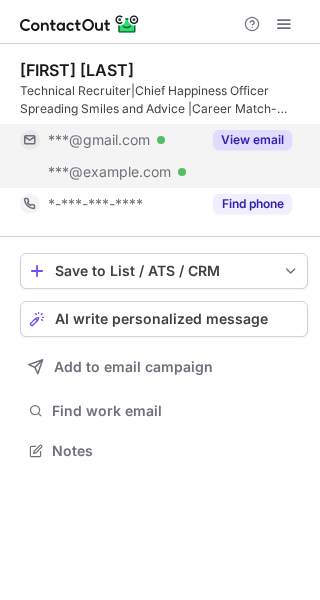 click on "View email" at bounding box center [252, 140] 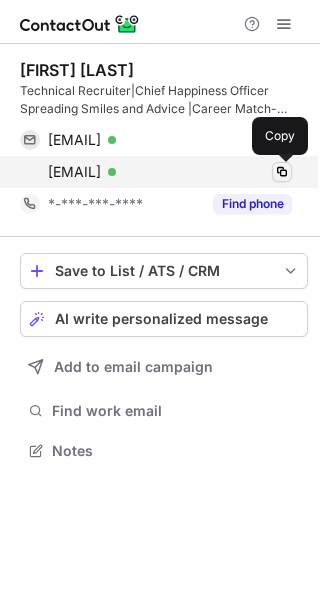 click at bounding box center [282, 172] 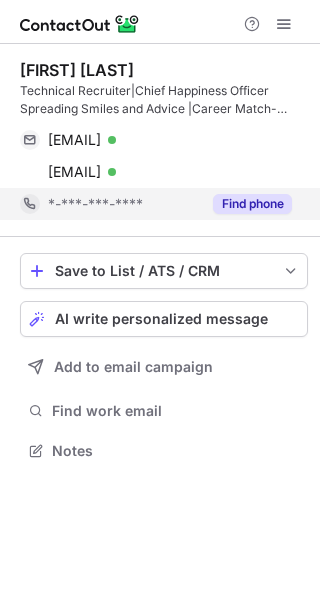 click on "Find phone" at bounding box center [252, 204] 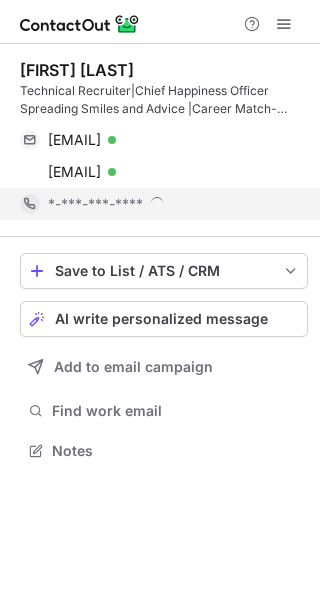 scroll, scrollTop: 10, scrollLeft: 10, axis: both 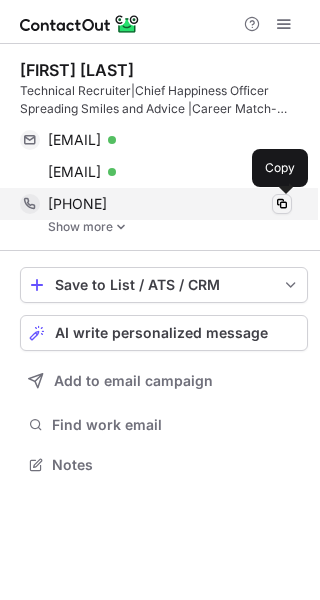click at bounding box center (282, 204) 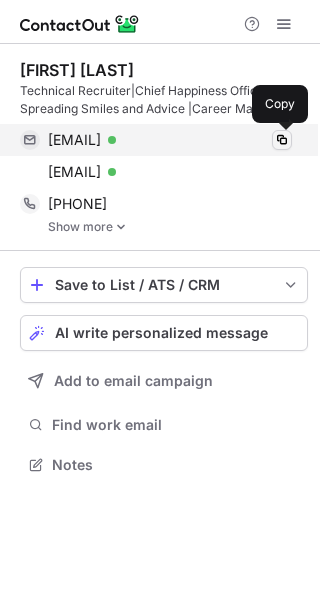 click at bounding box center [282, 140] 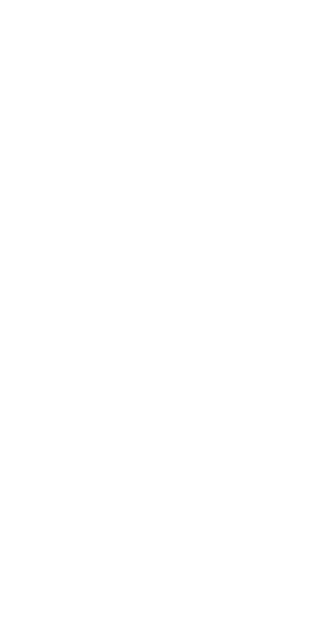 scroll, scrollTop: 0, scrollLeft: 0, axis: both 